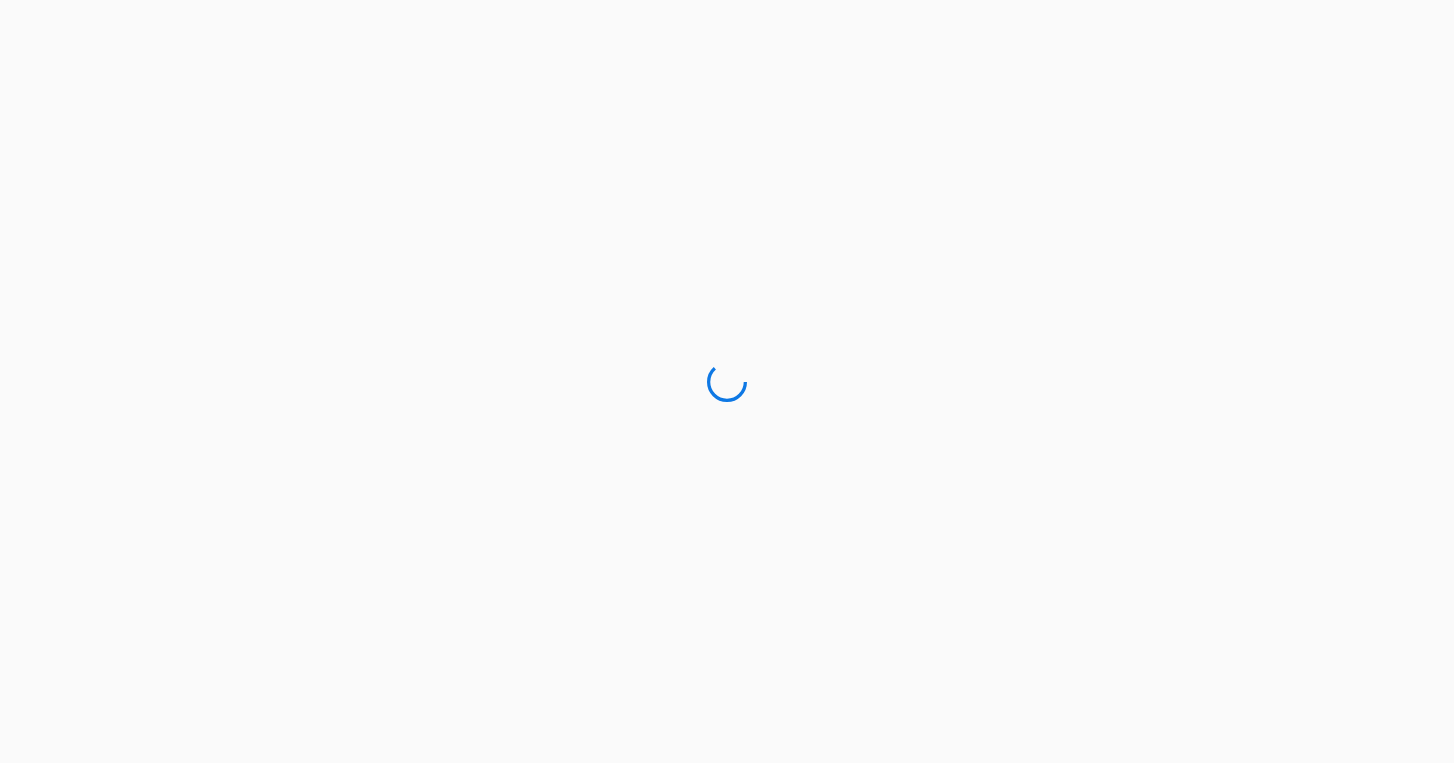 scroll, scrollTop: 0, scrollLeft: 0, axis: both 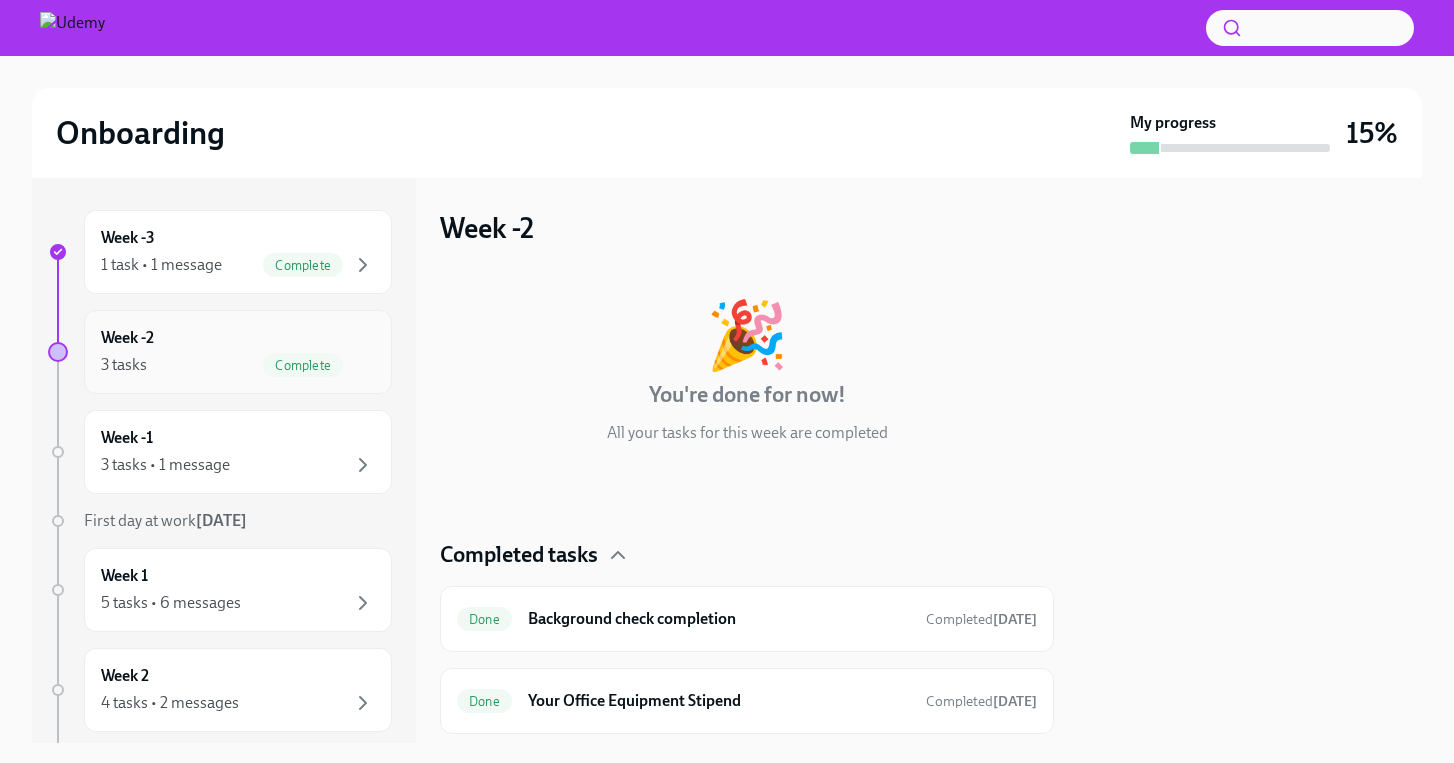 click on "3 tasks Complete" at bounding box center [238, 365] 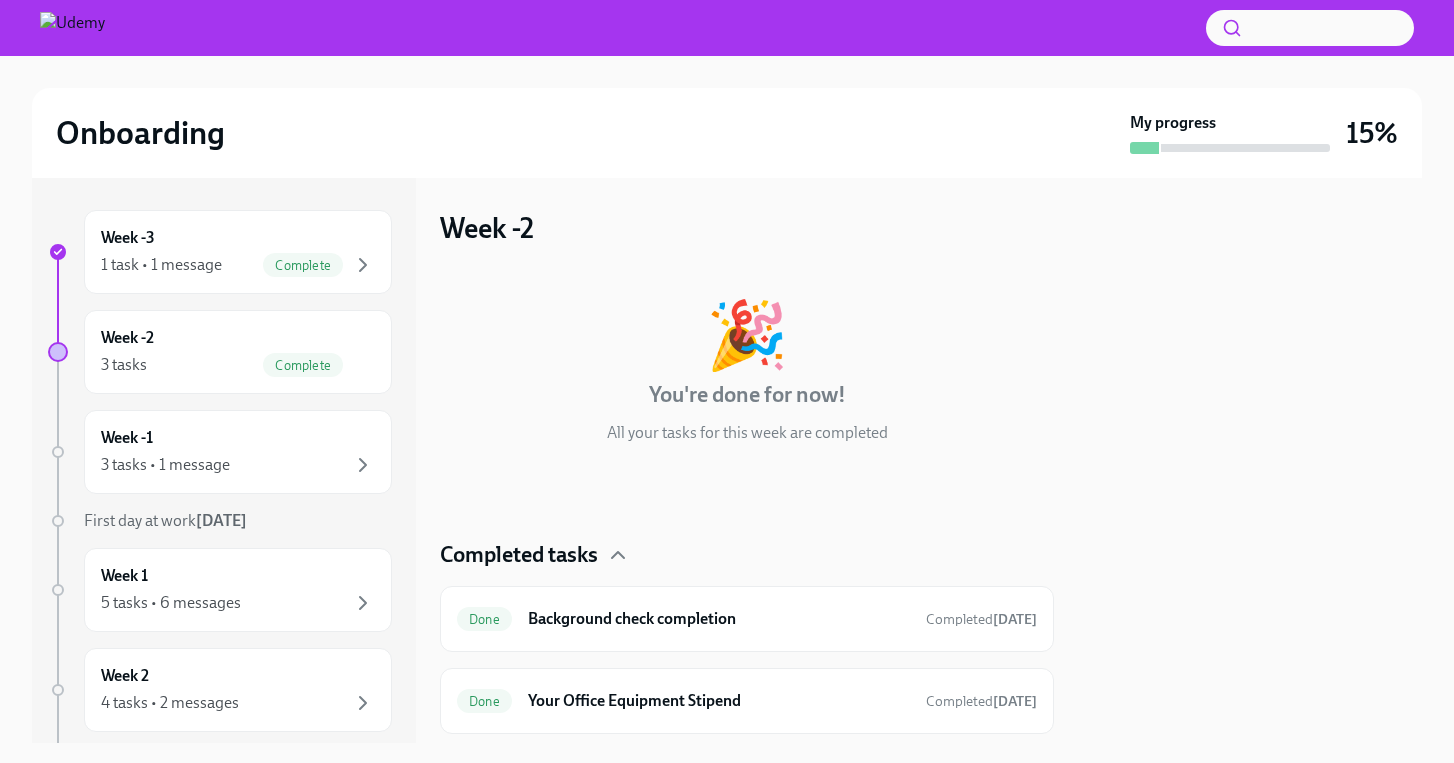 scroll, scrollTop: 137, scrollLeft: 0, axis: vertical 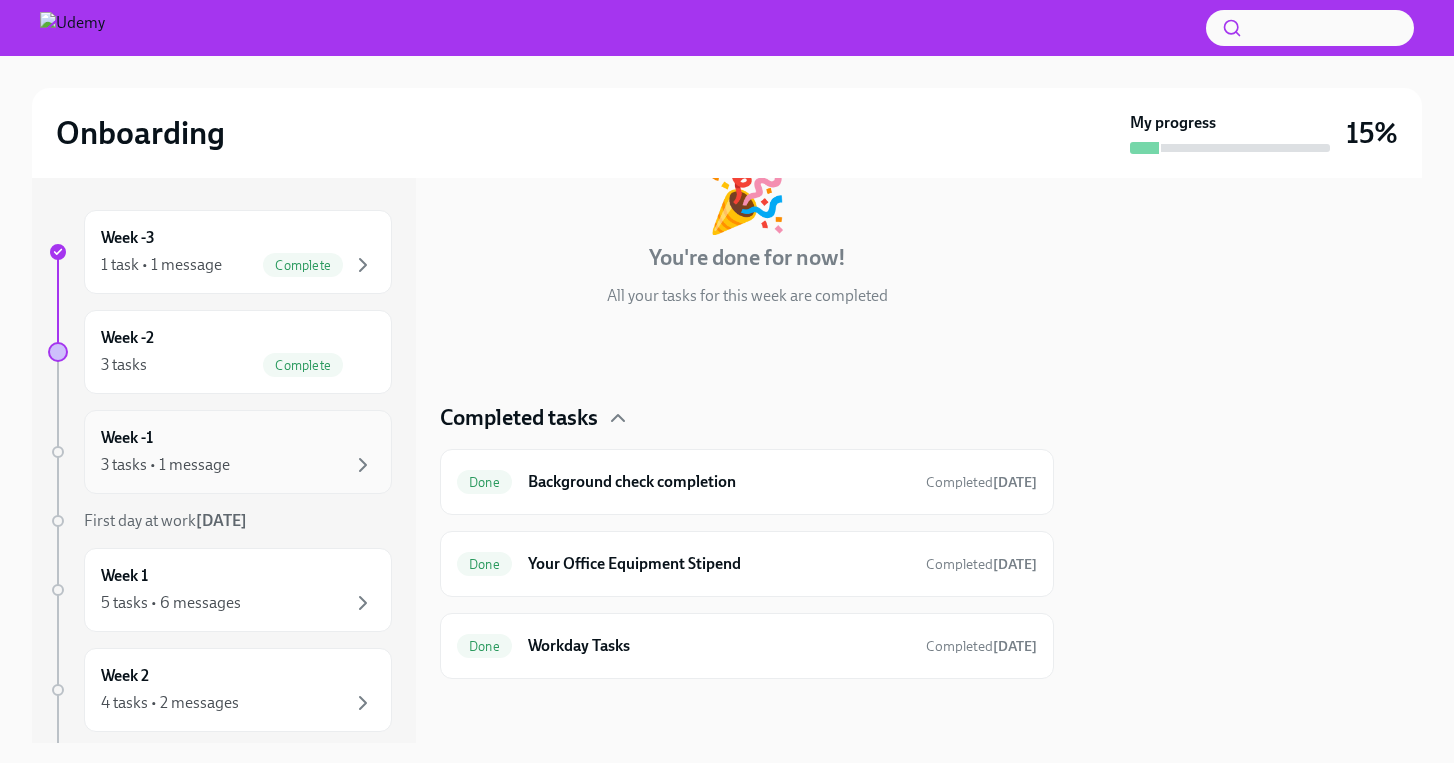 click on "Week -1 3 tasks • 1 message" at bounding box center (238, 452) 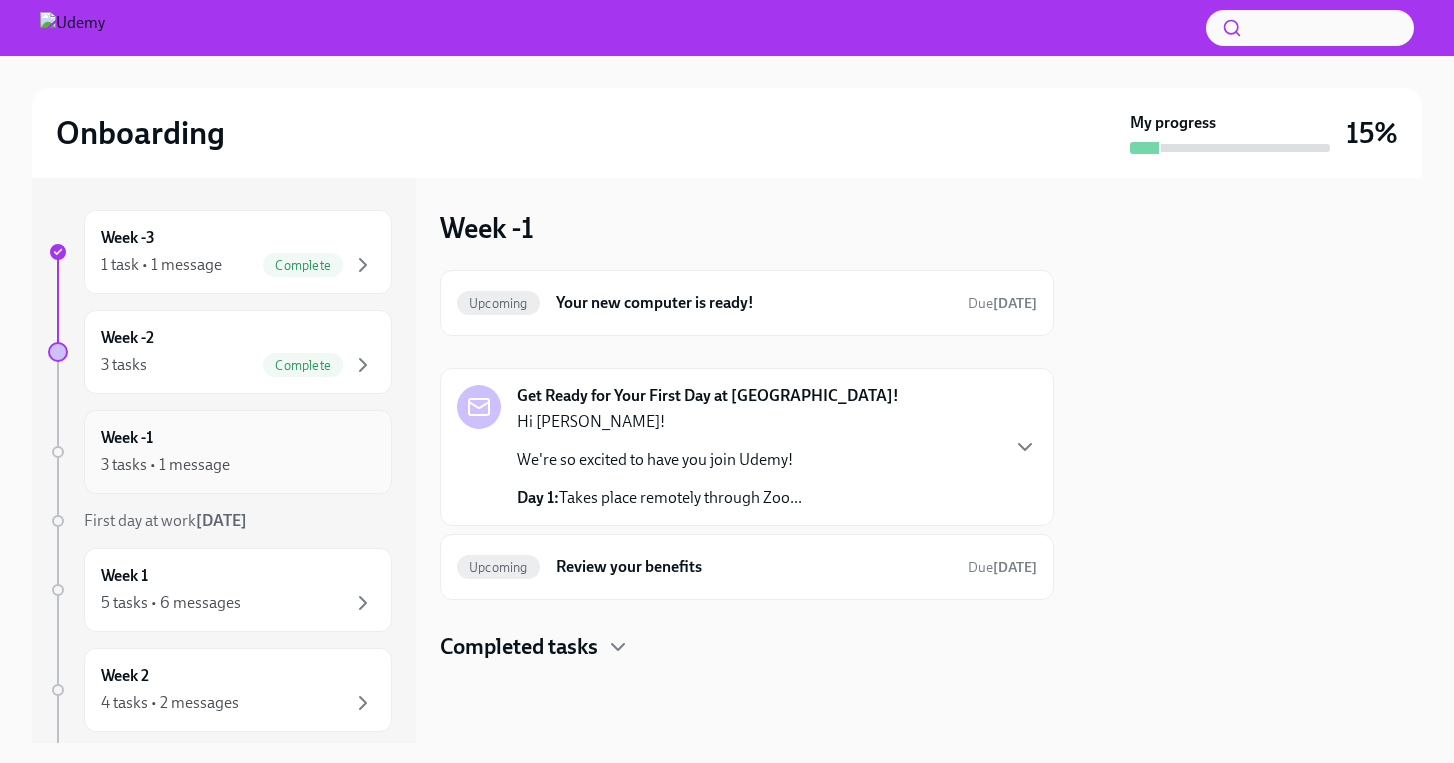 scroll, scrollTop: 0, scrollLeft: 0, axis: both 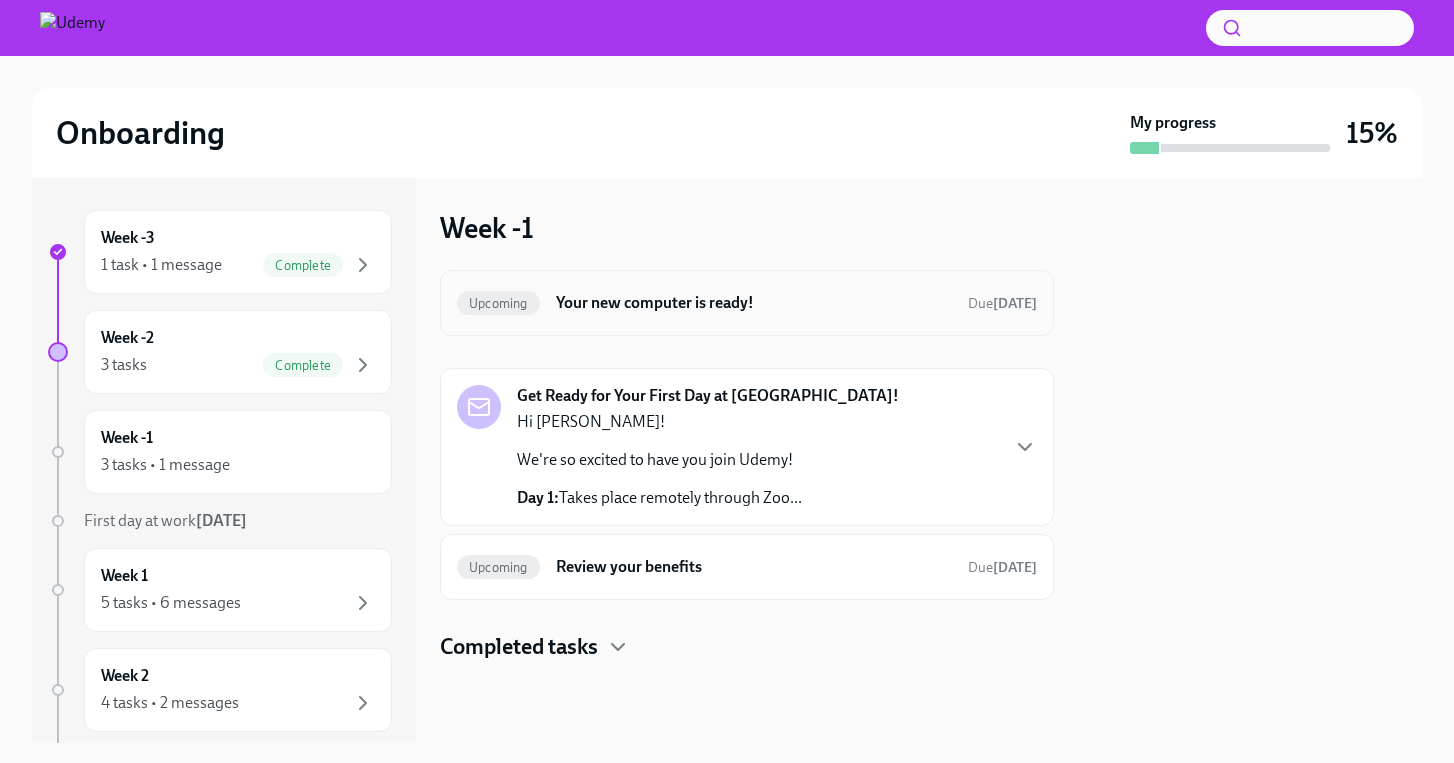 click on "Your new computer is ready!" at bounding box center (754, 303) 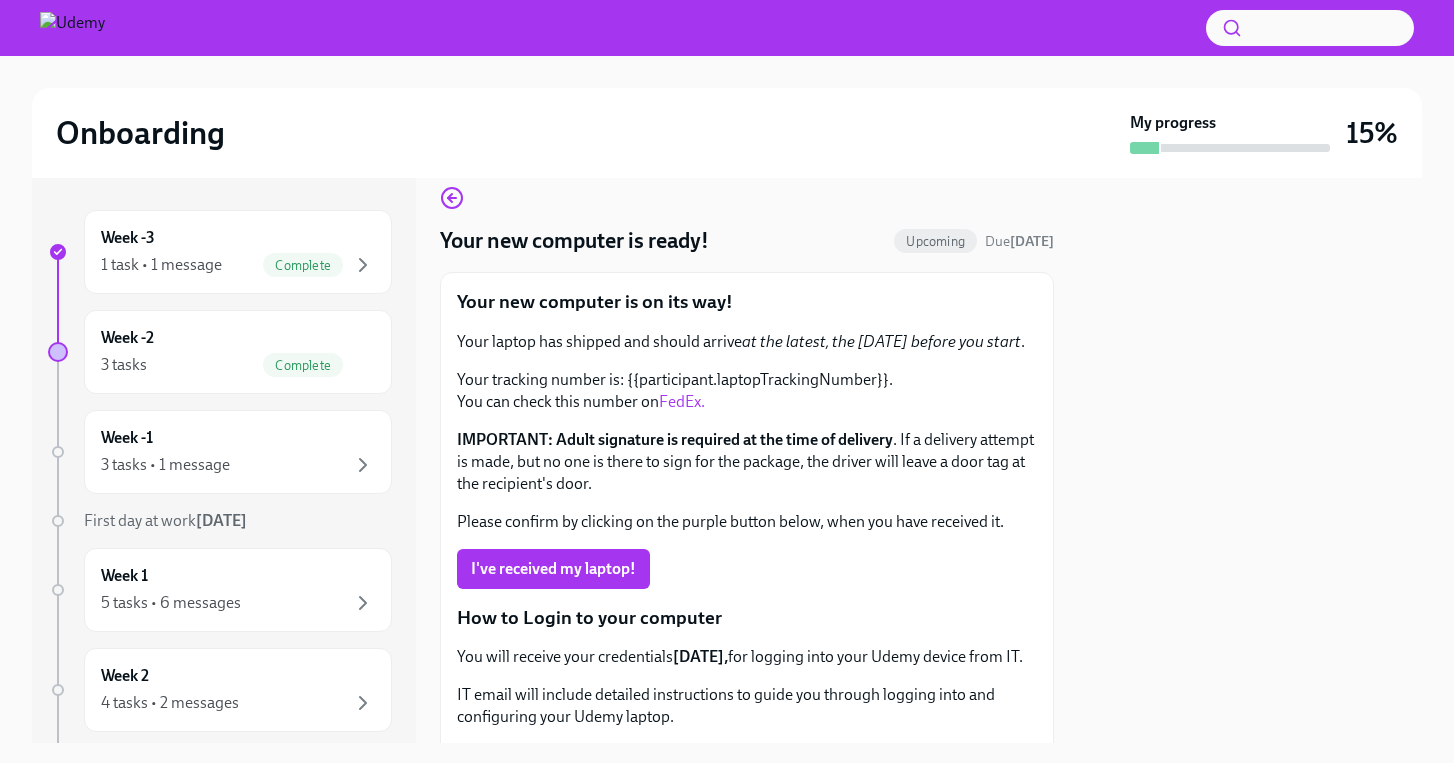 scroll, scrollTop: 29, scrollLeft: 0, axis: vertical 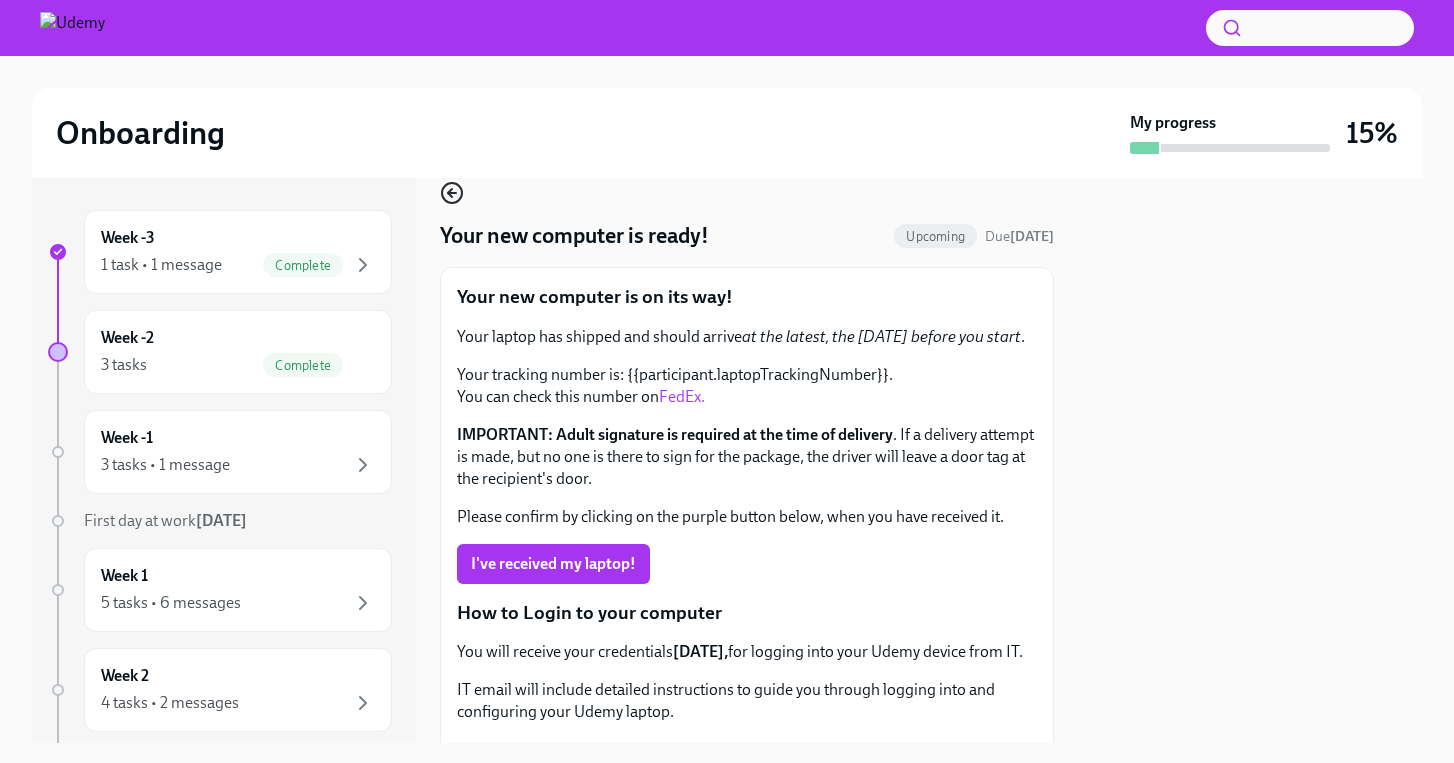click 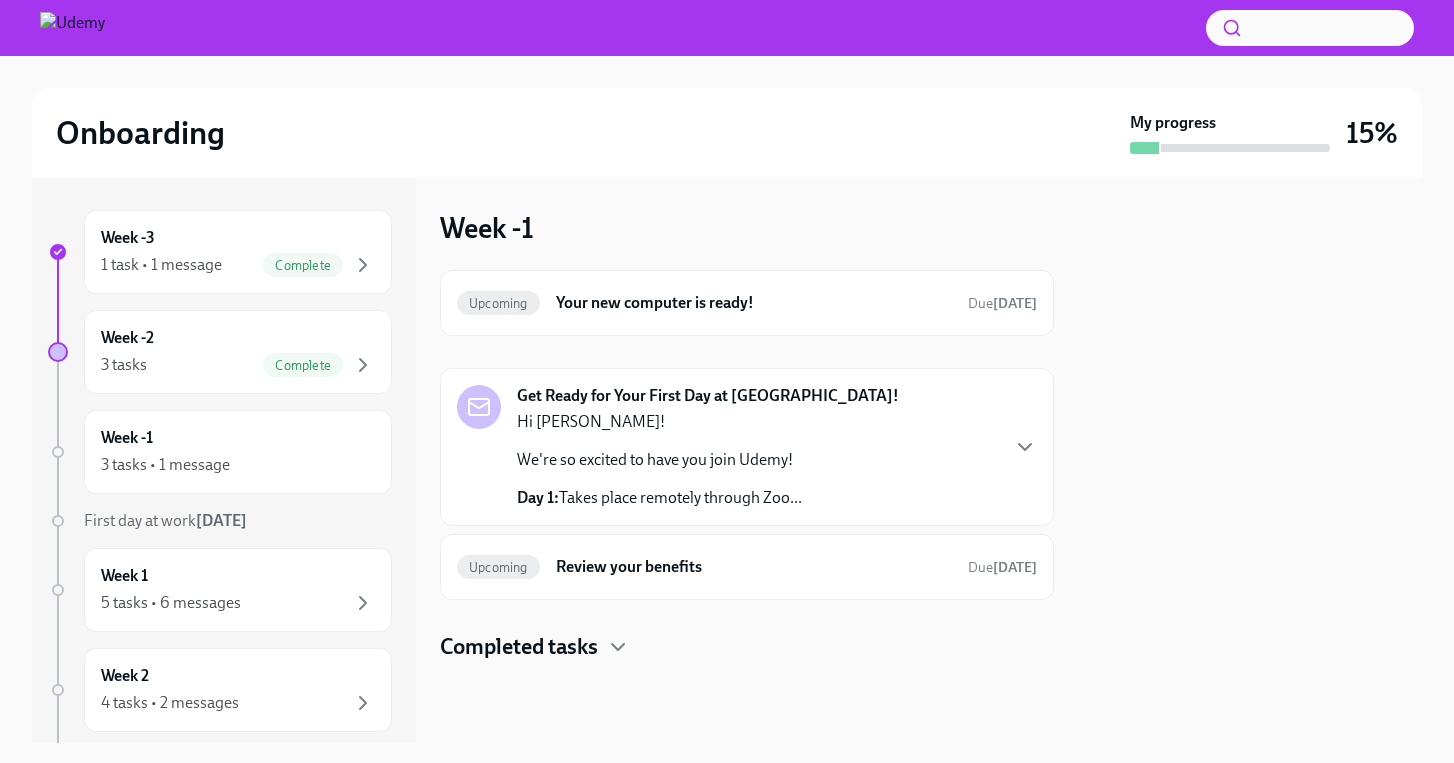 click on "Get Ready for Your First Day at Udemy! Hi Juan David!
We're so excited to have you join Udemy!
Day 1:  Takes place remotely through Zoo..." at bounding box center (747, 447) 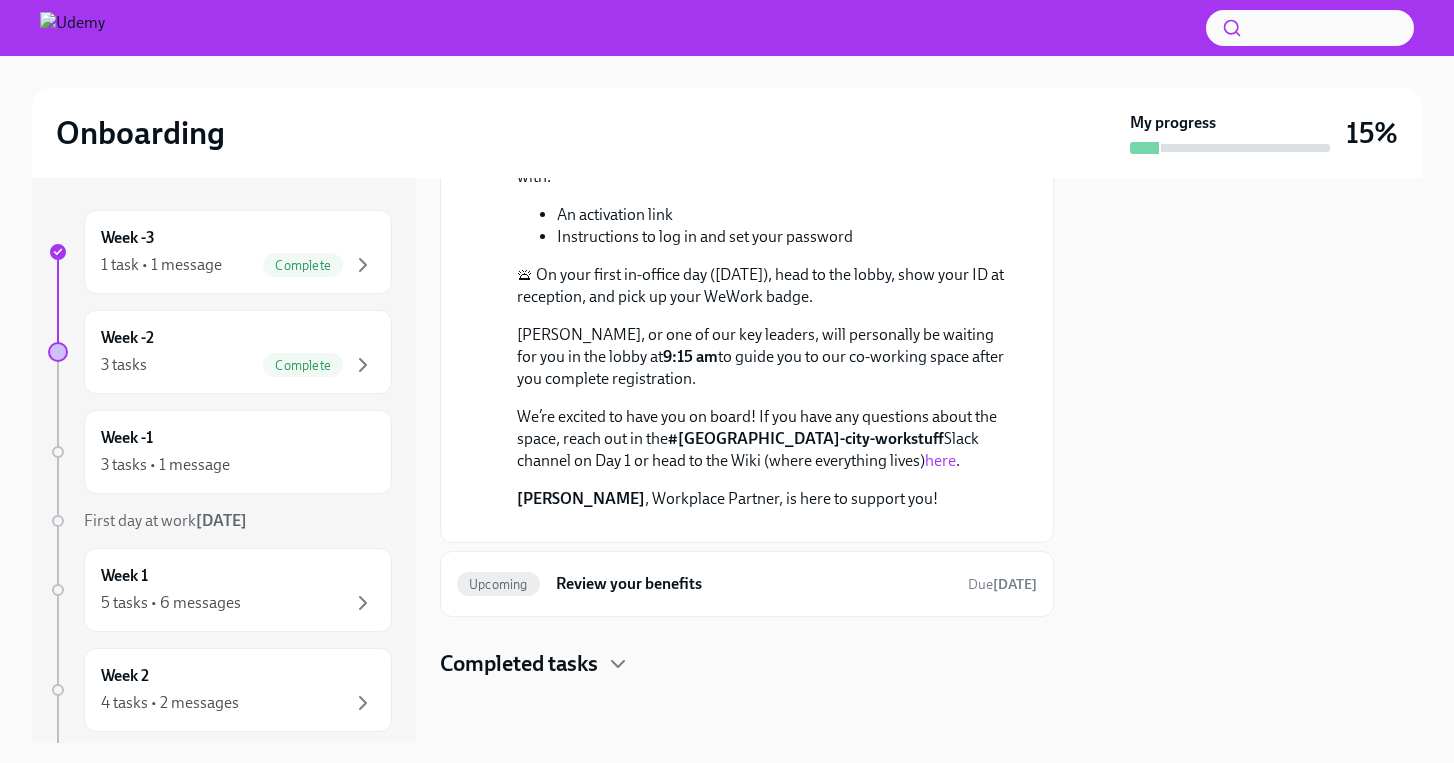 scroll, scrollTop: 1087, scrollLeft: 0, axis: vertical 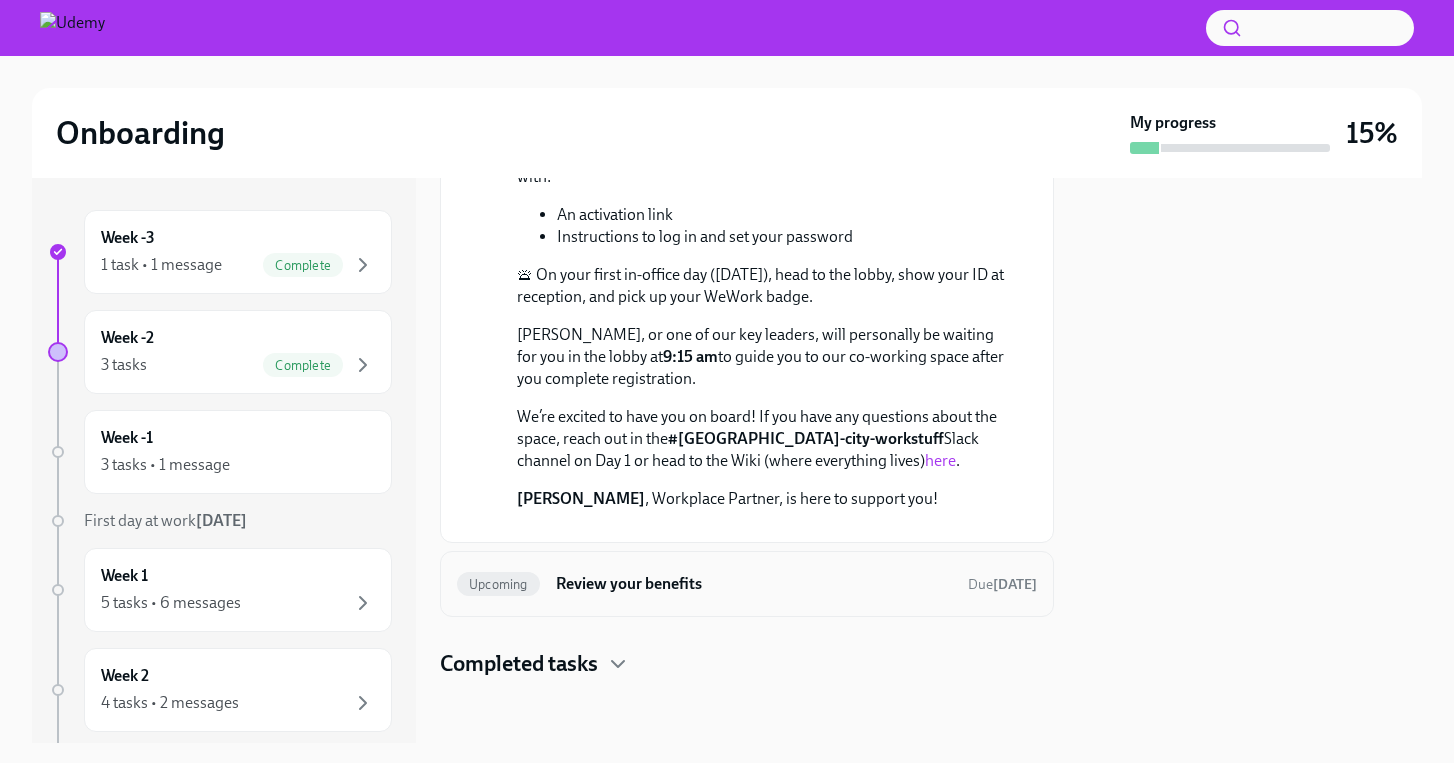 click on "Review your benefits" at bounding box center [754, 584] 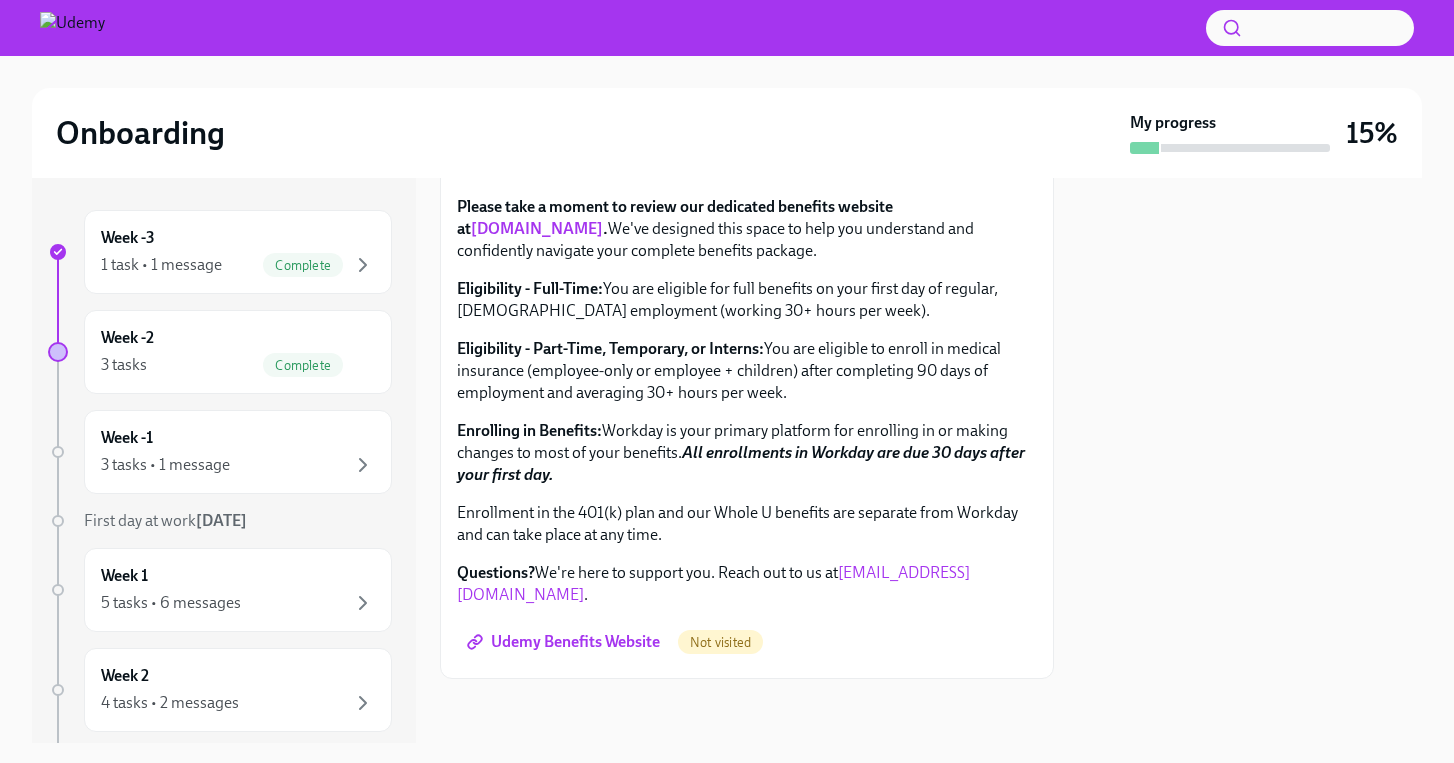 scroll, scrollTop: 630, scrollLeft: 0, axis: vertical 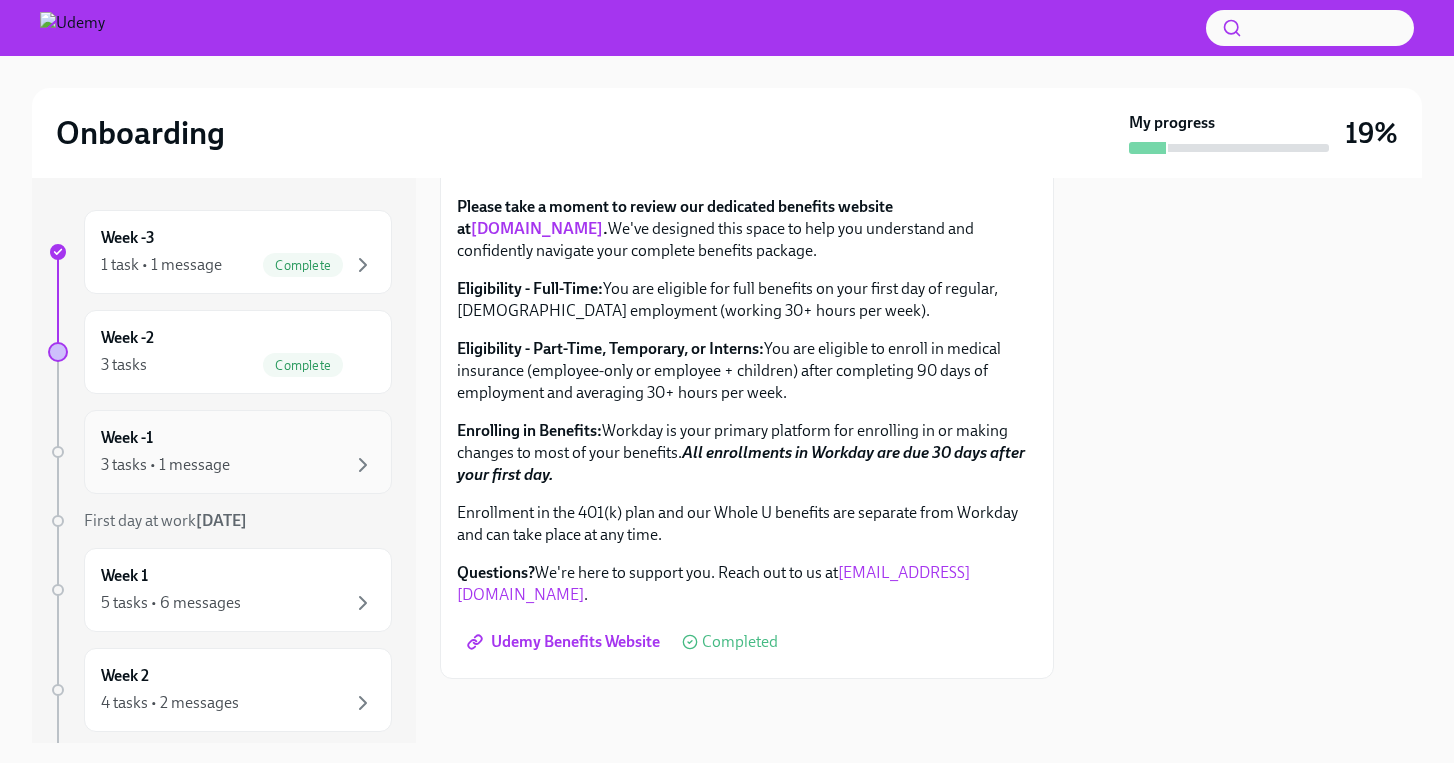 click on "Week -1 3 tasks • 1 message" at bounding box center [238, 452] 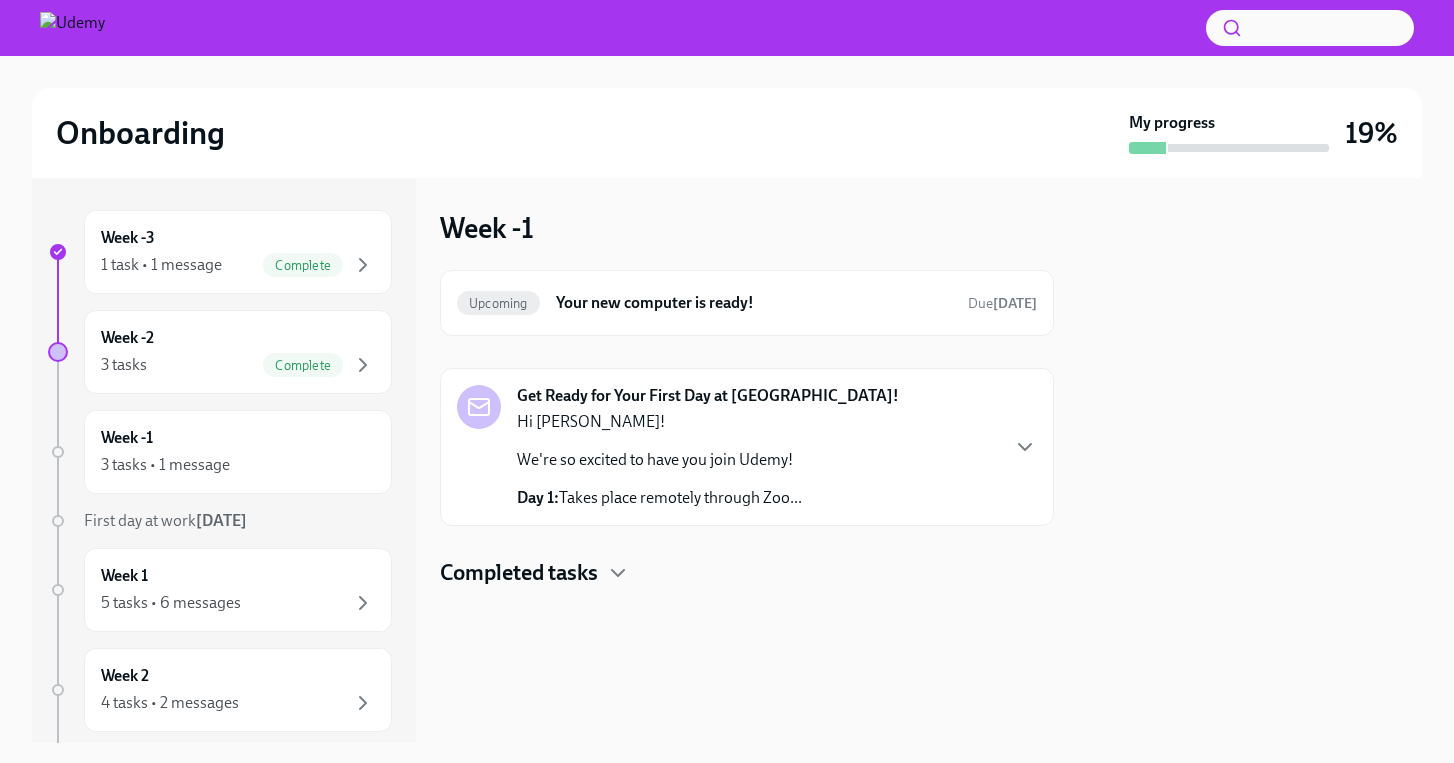 click on "Week -1 3 tasks • 1 message" at bounding box center [238, 452] 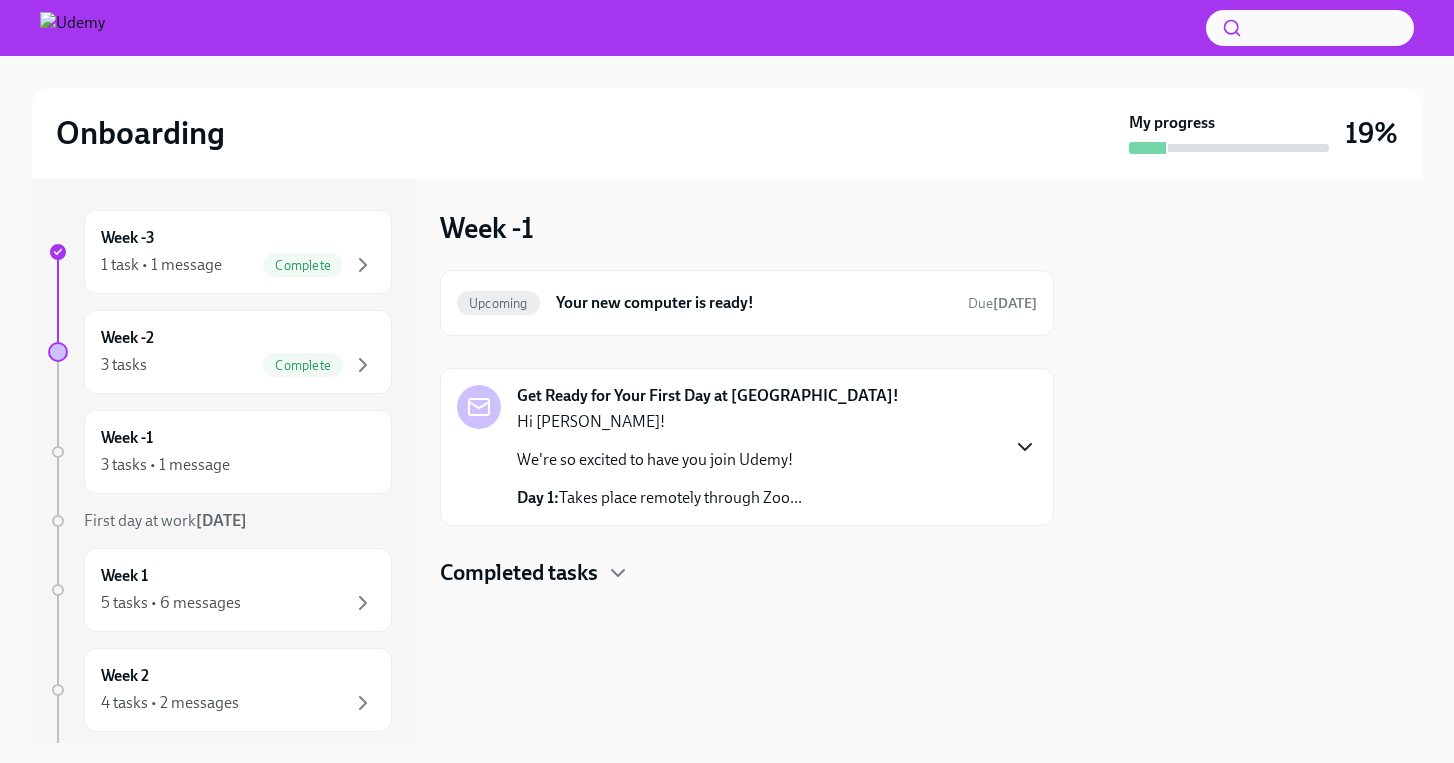 click 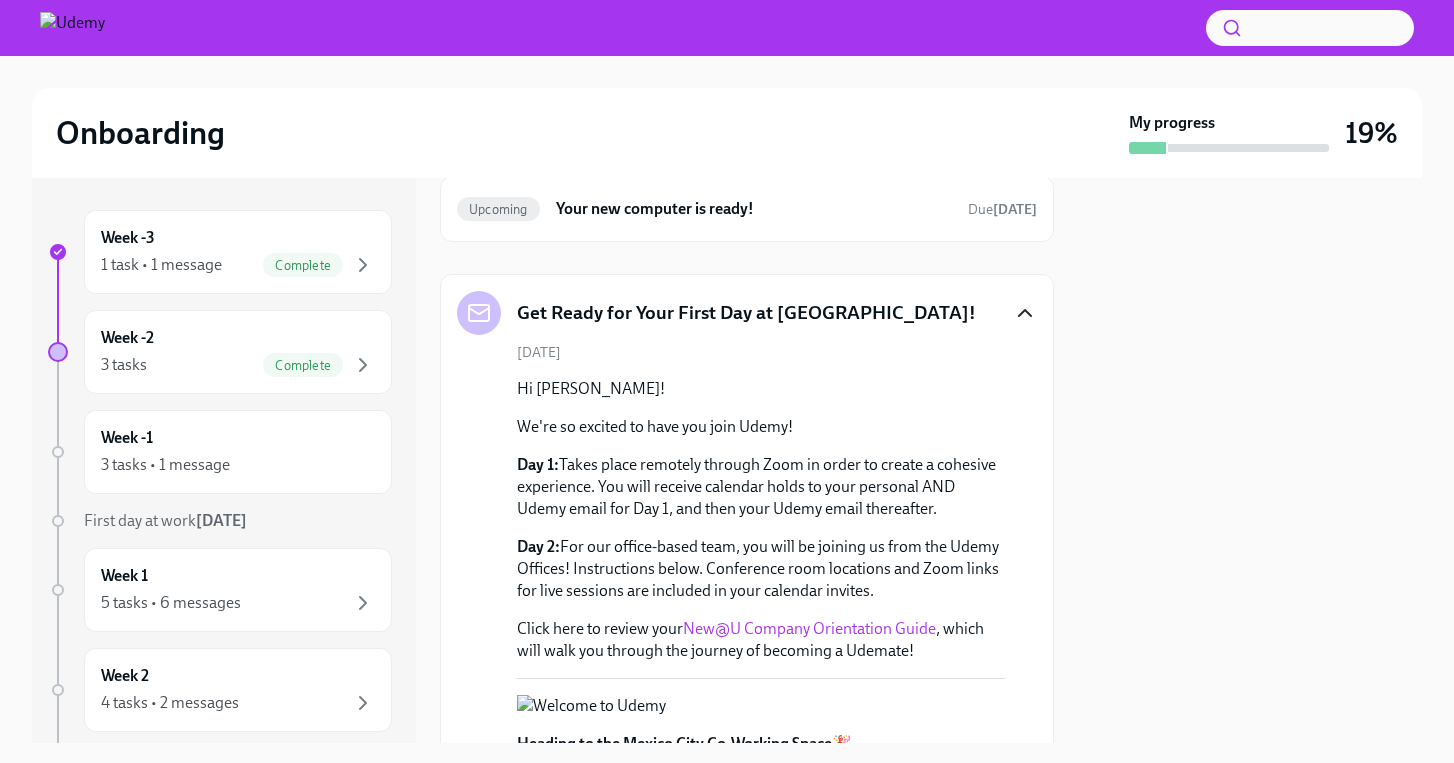 scroll, scrollTop: 116, scrollLeft: 0, axis: vertical 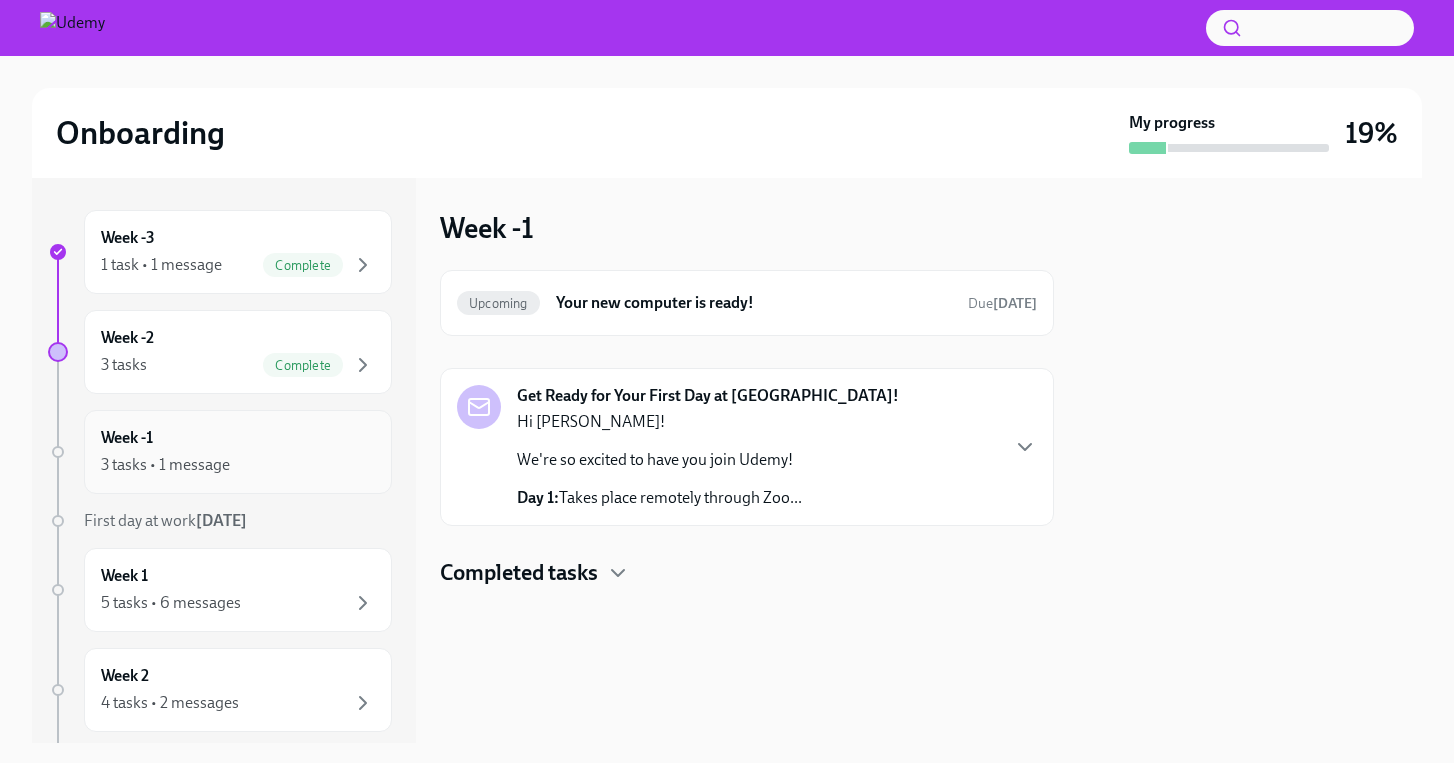 click on "Week -1 3 tasks • 1 message" at bounding box center [238, 452] 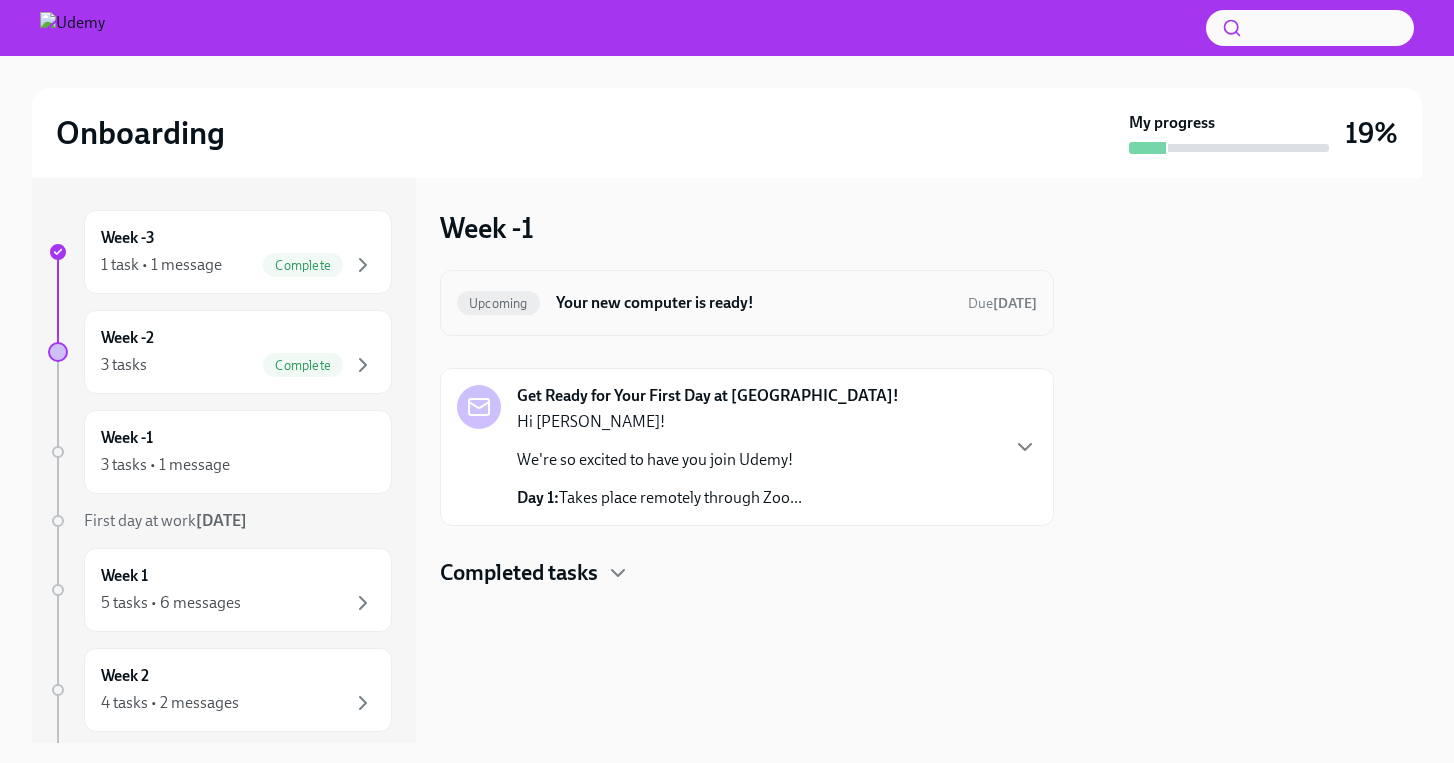 click on "Upcoming Your new computer is ready! Due  in 11 days" at bounding box center (747, 303) 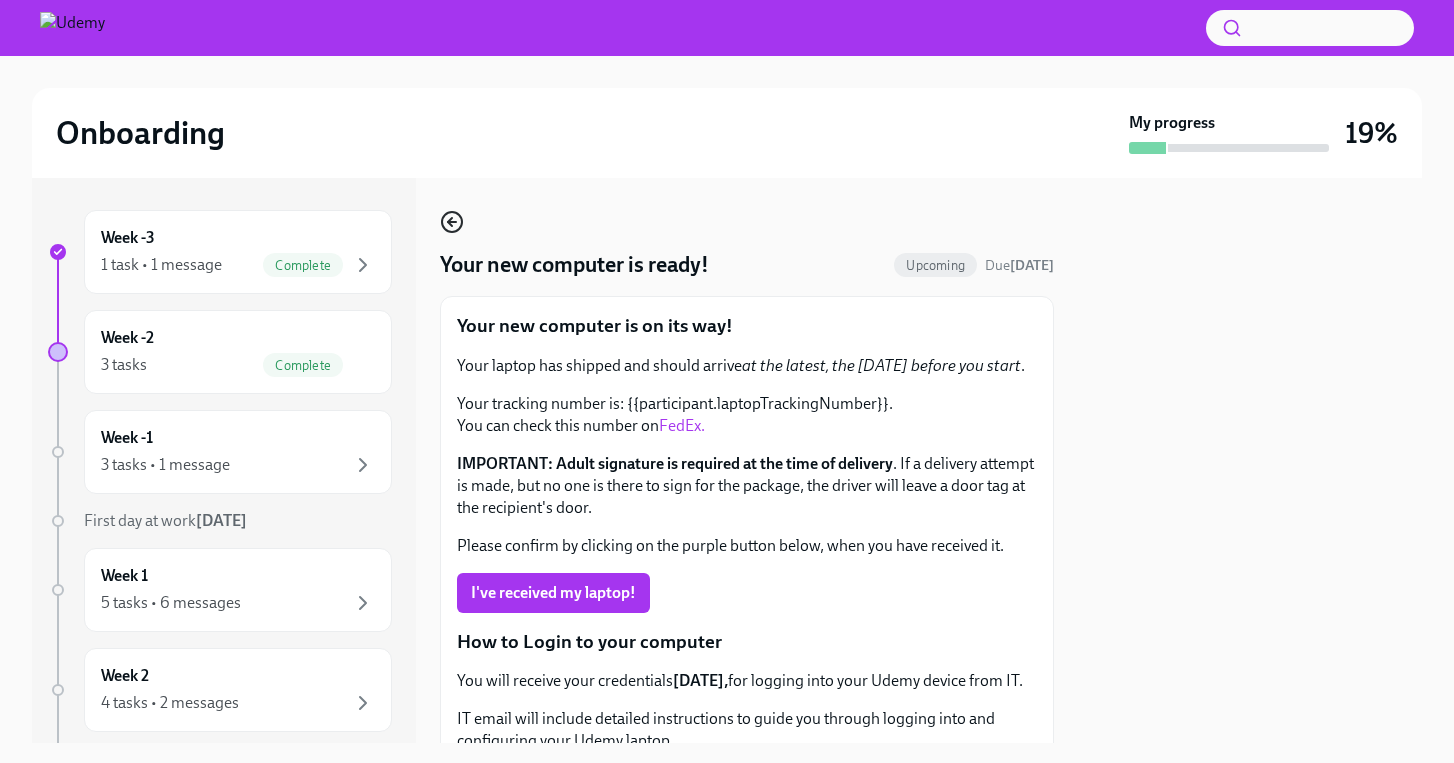 click 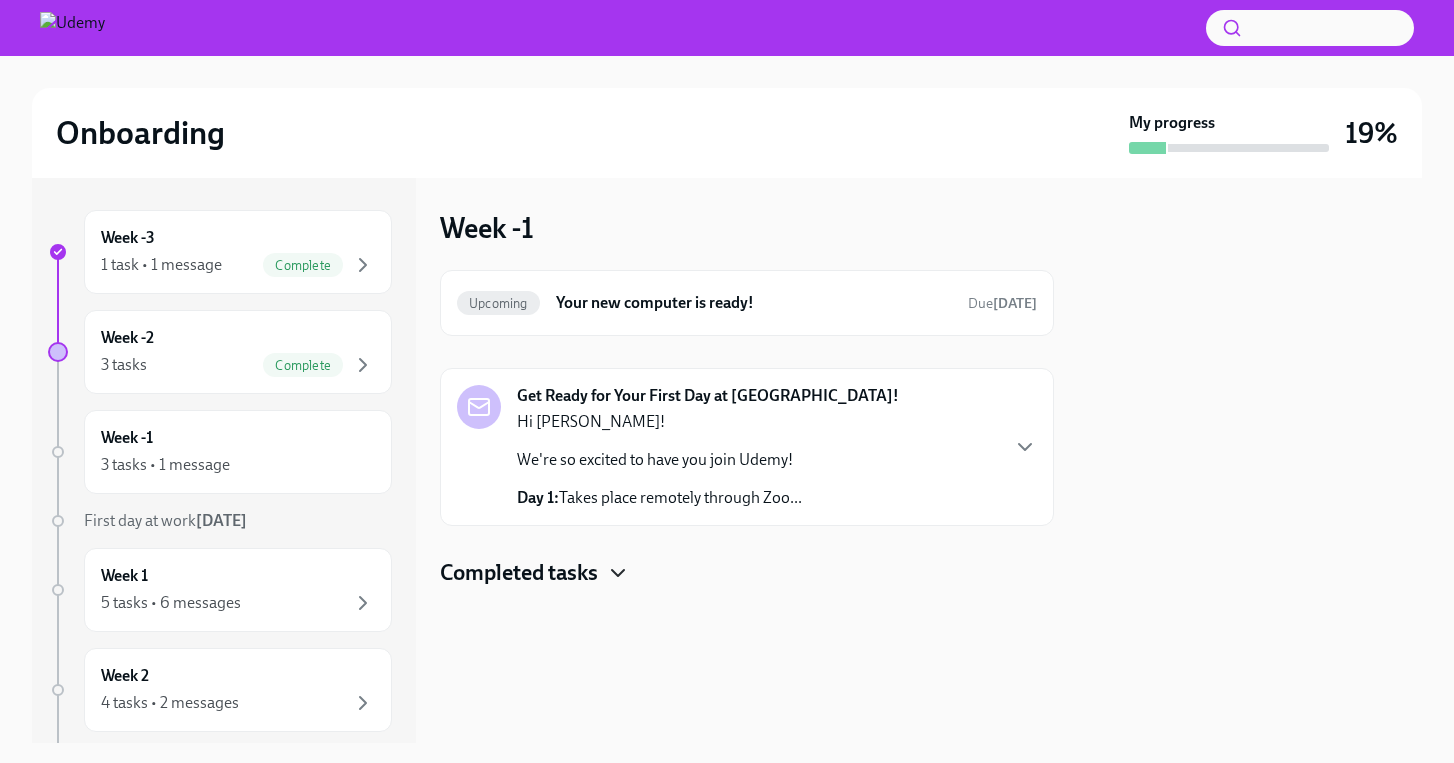 click 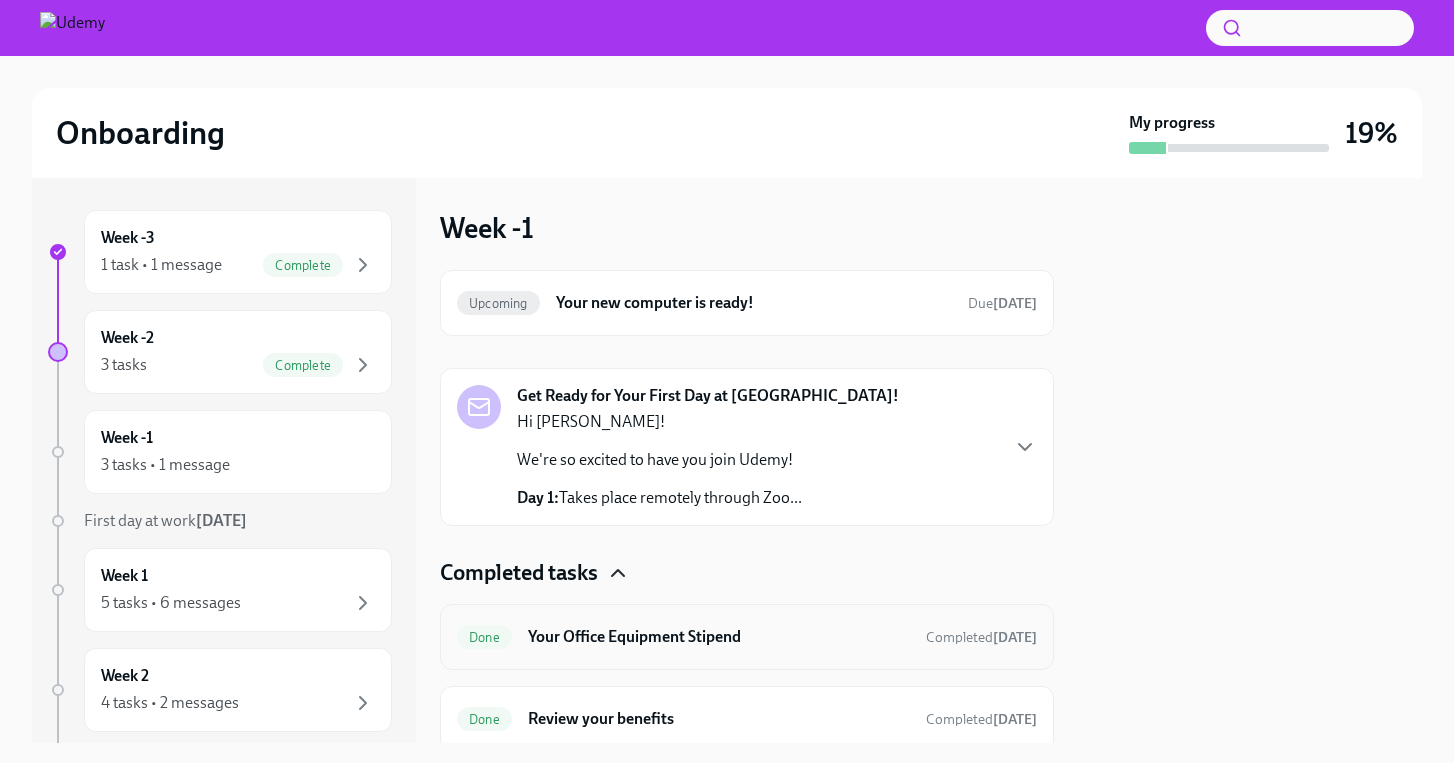 click on "Your Office Equipment Stipend" at bounding box center (719, 637) 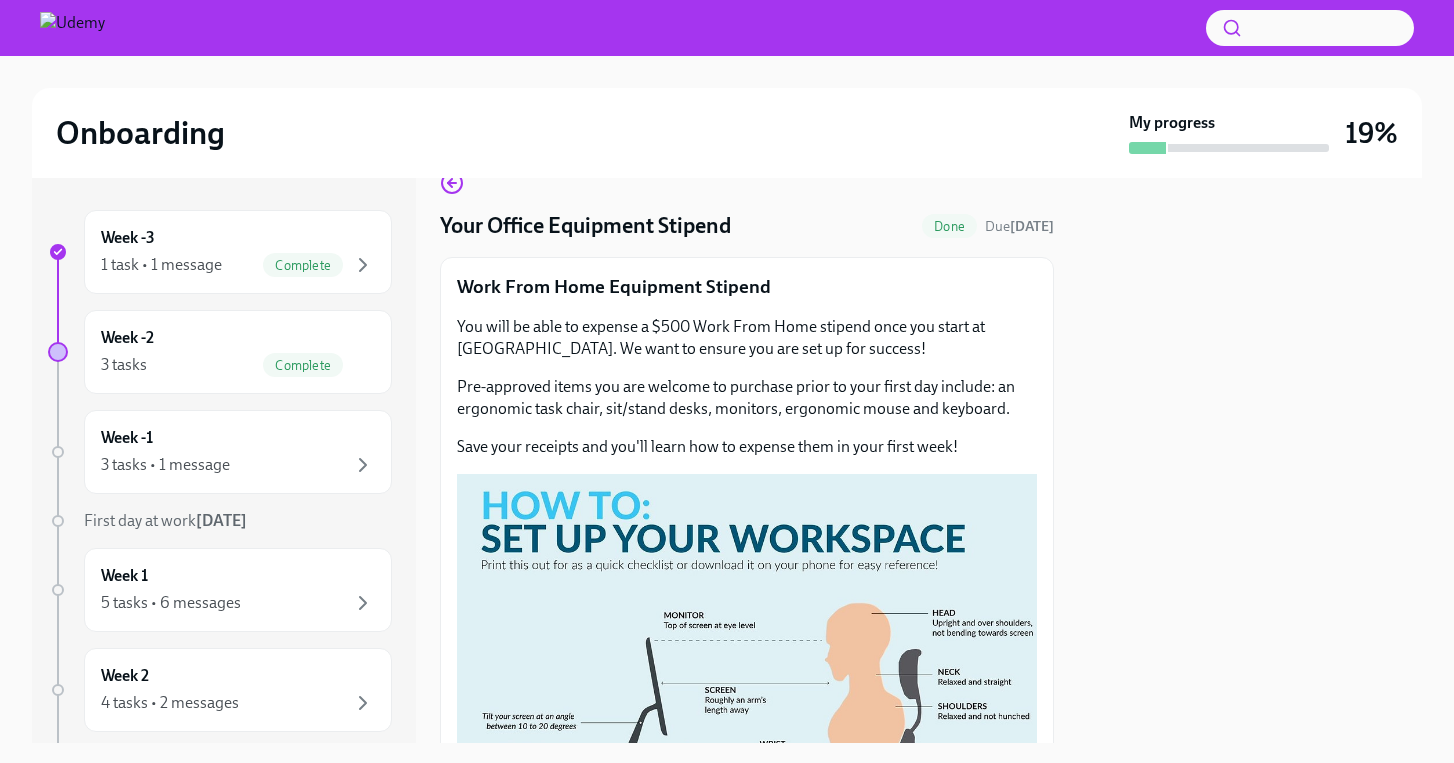 scroll, scrollTop: 0, scrollLeft: 0, axis: both 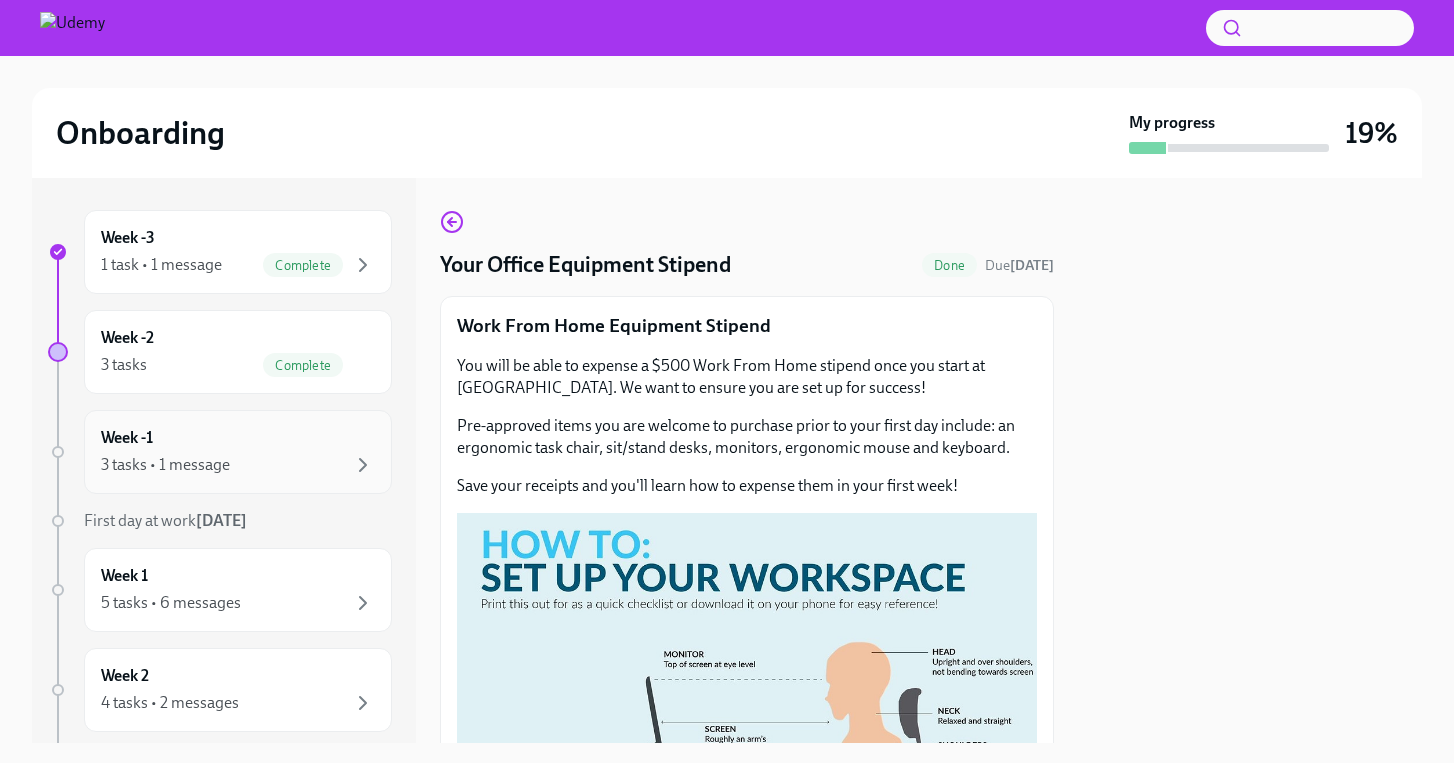 click on "Week -1 3 tasks • 1 message" at bounding box center (238, 452) 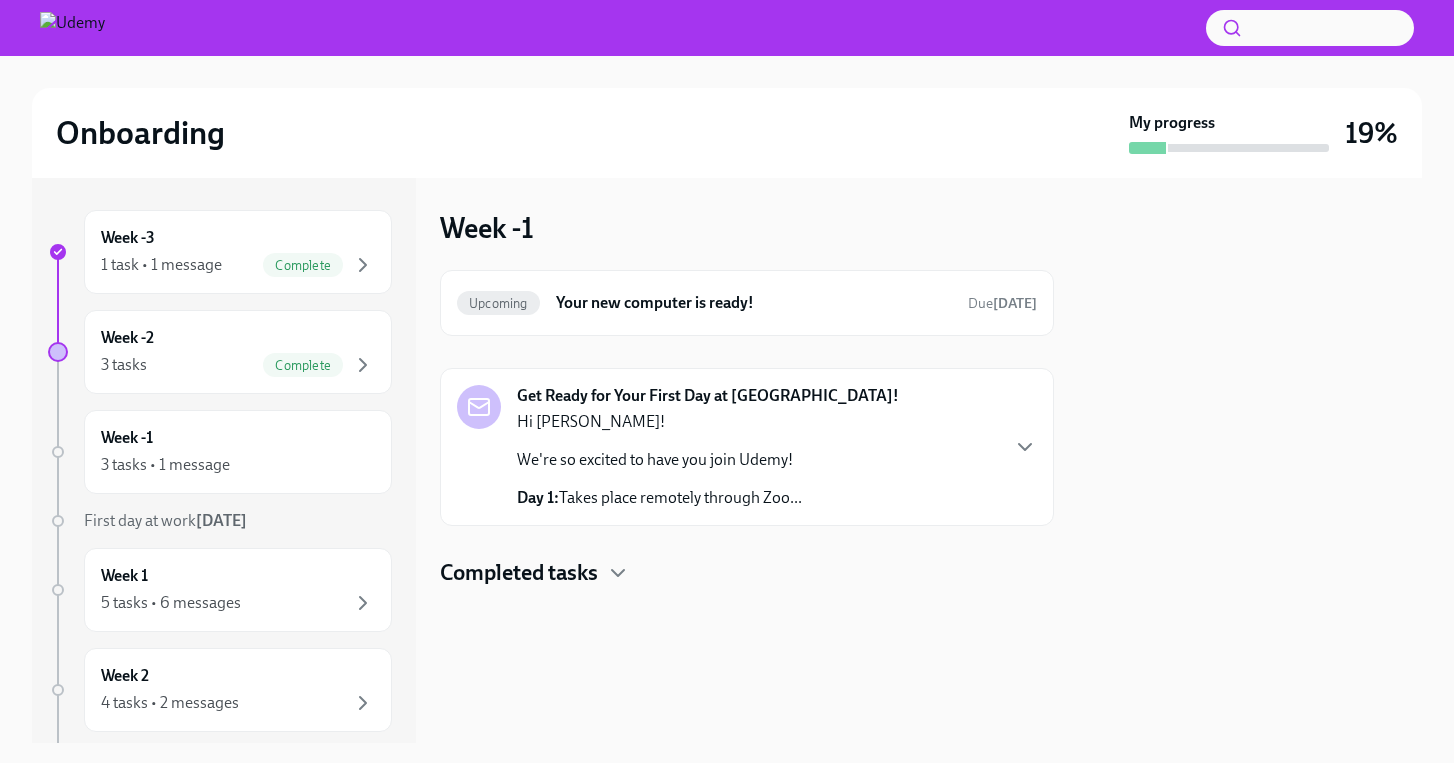 click on "Get Ready for Your First Day at Udemy! Hi Juan David!
We're so excited to have you join Udemy!
Day 1:  Takes place remotely through Zoo..." at bounding box center (747, 447) 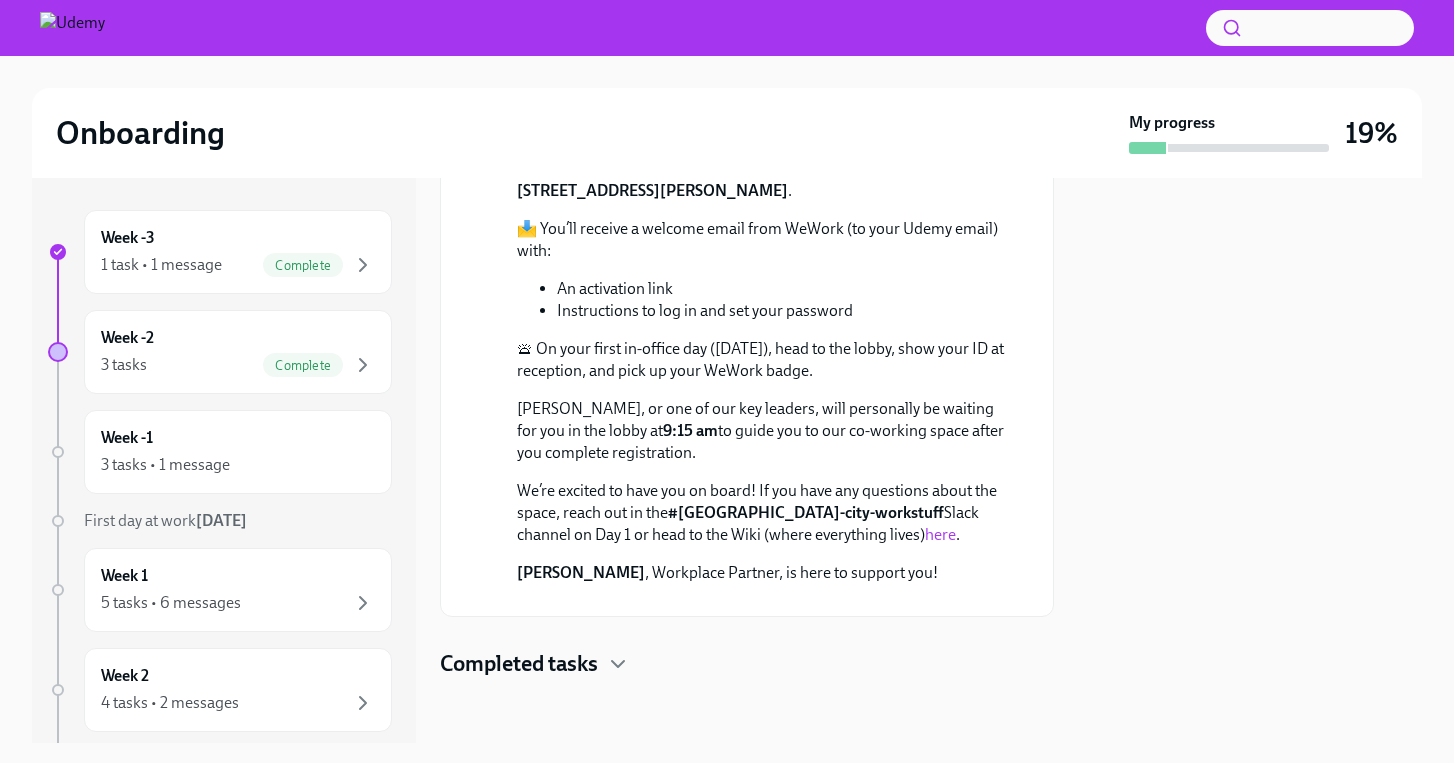 scroll, scrollTop: 704, scrollLeft: 0, axis: vertical 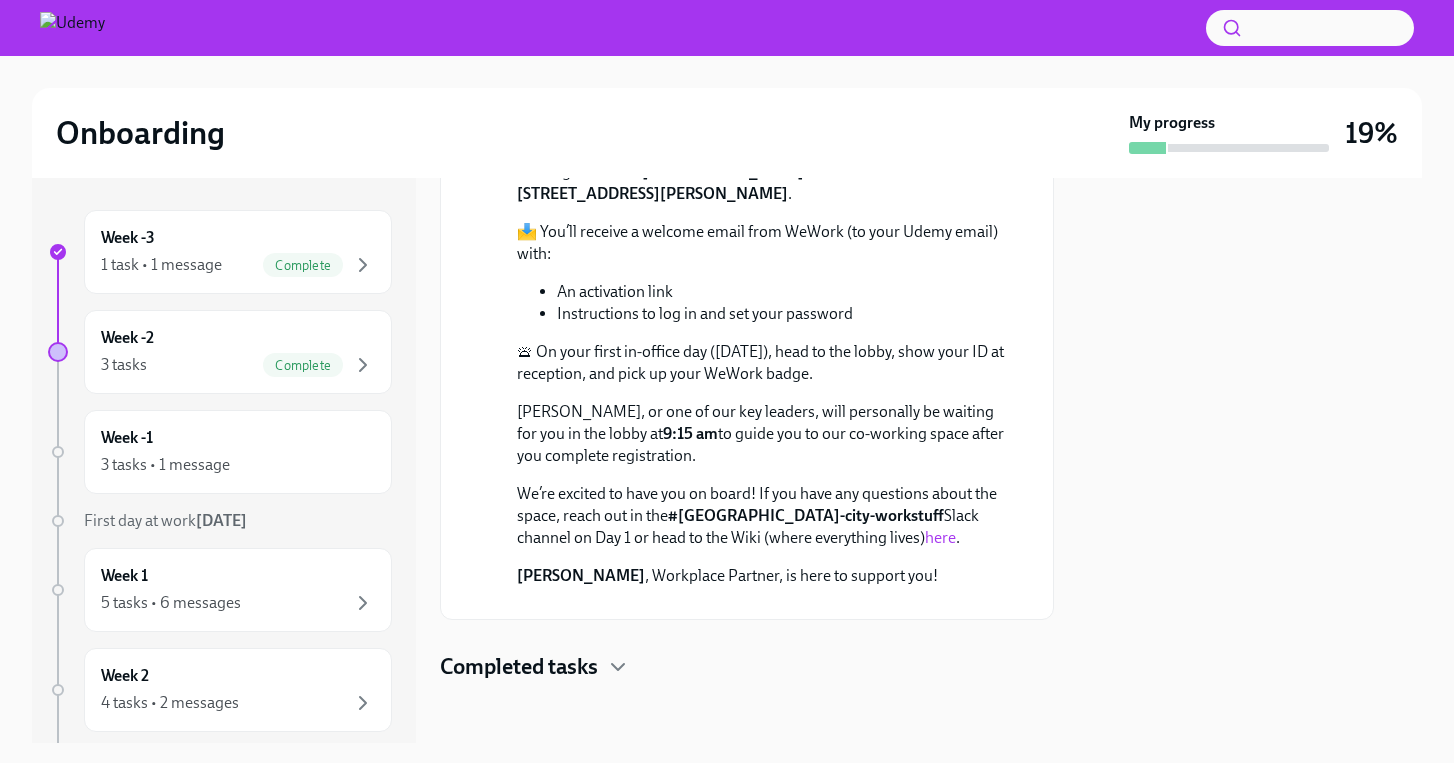 click on "Mexico City WeWork office at Calle Montes Urales 424 Lomas - Virreyes, Suite PBH-116" at bounding box center (720, 182) 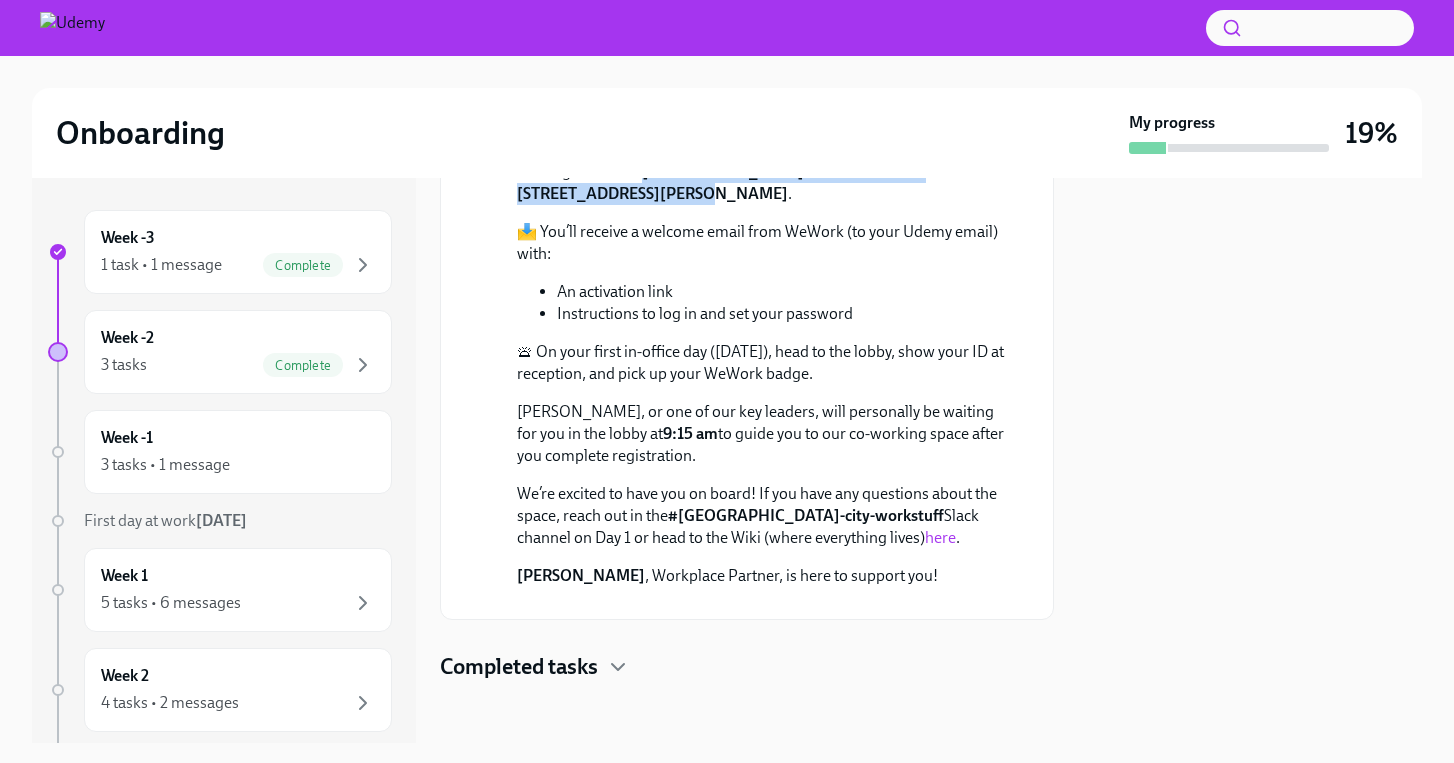 drag, startPoint x: 647, startPoint y: 356, endPoint x: 589, endPoint y: 379, distance: 62.39391 